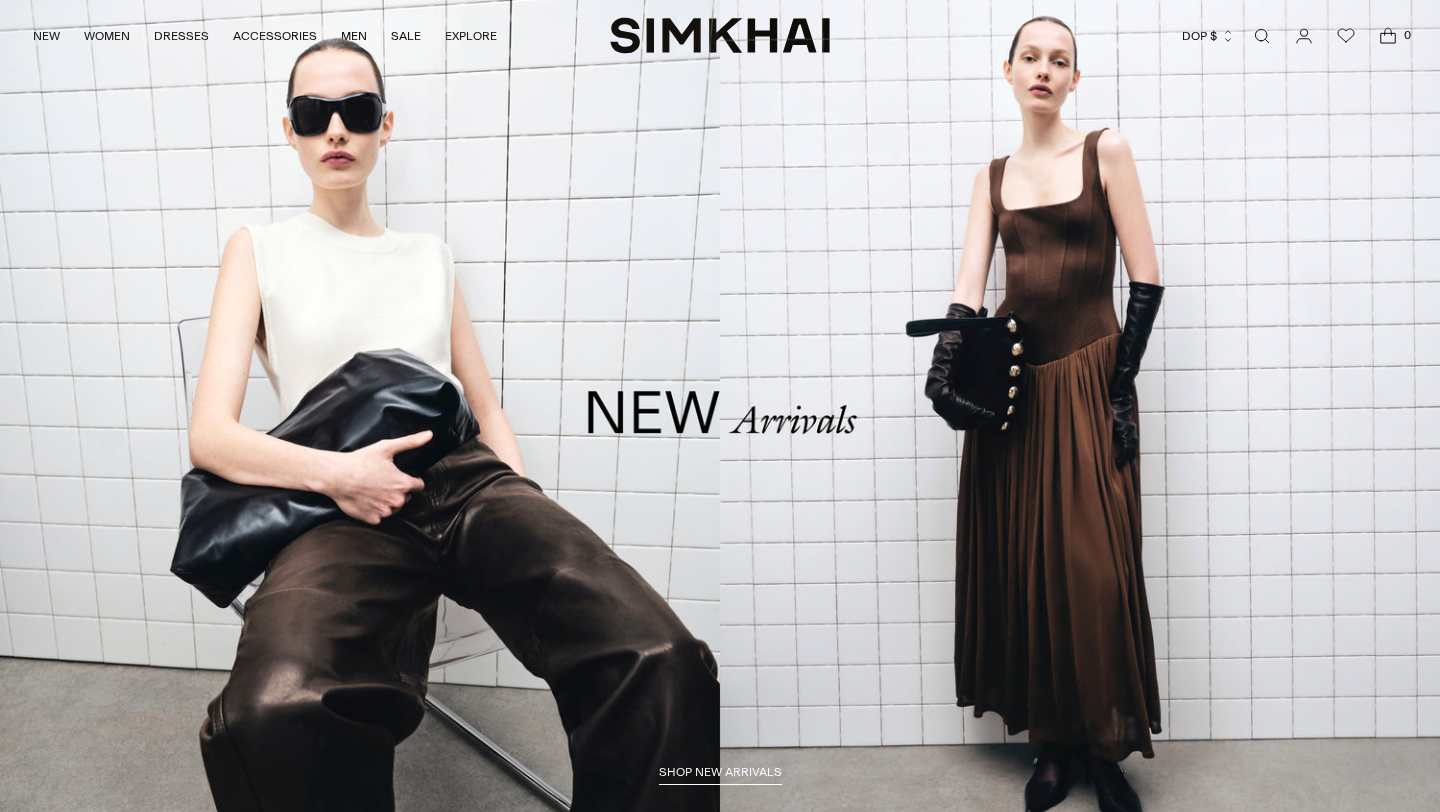 scroll, scrollTop: 0, scrollLeft: 0, axis: both 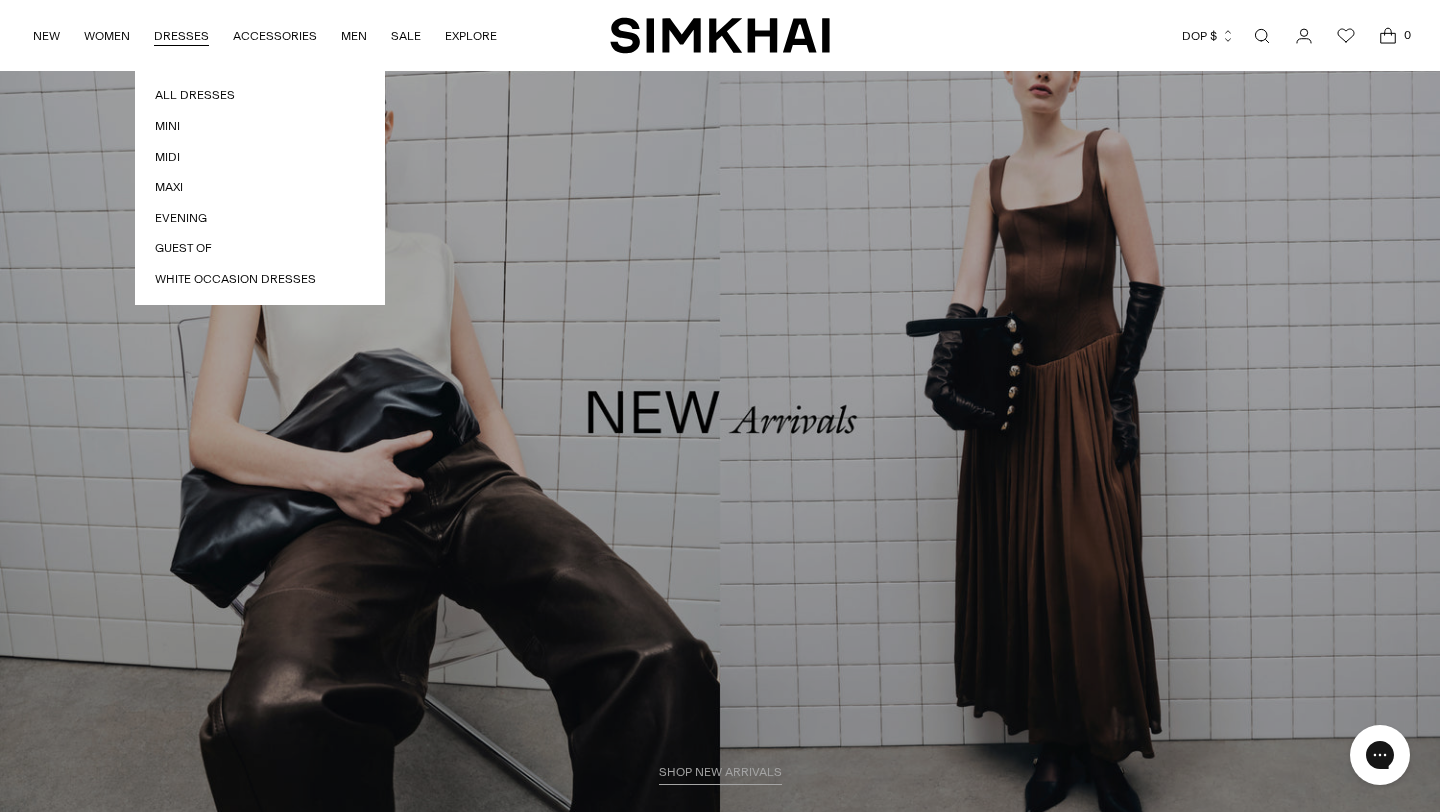 click on "DRESSES" at bounding box center [181, 36] 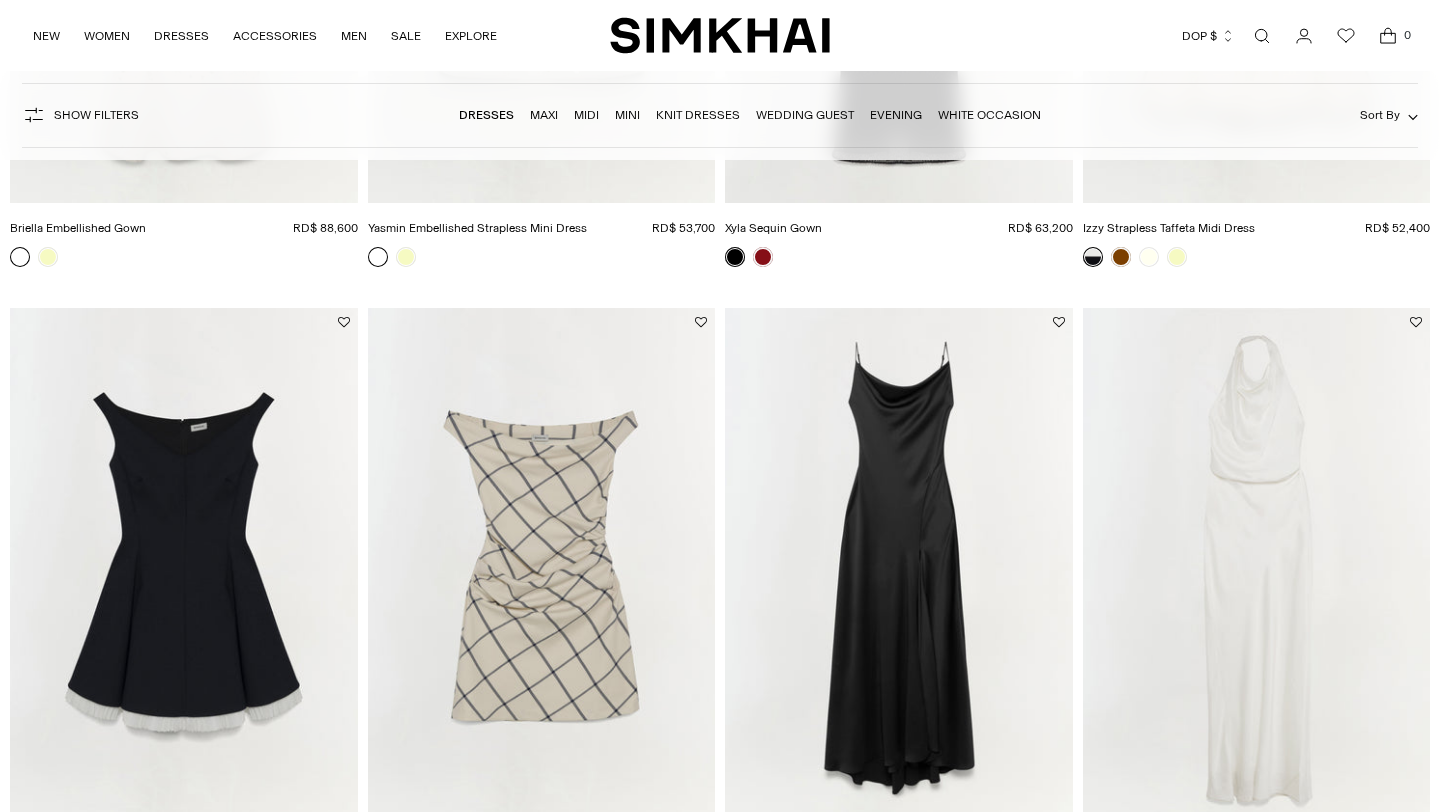 scroll, scrollTop: 3262, scrollLeft: 0, axis: vertical 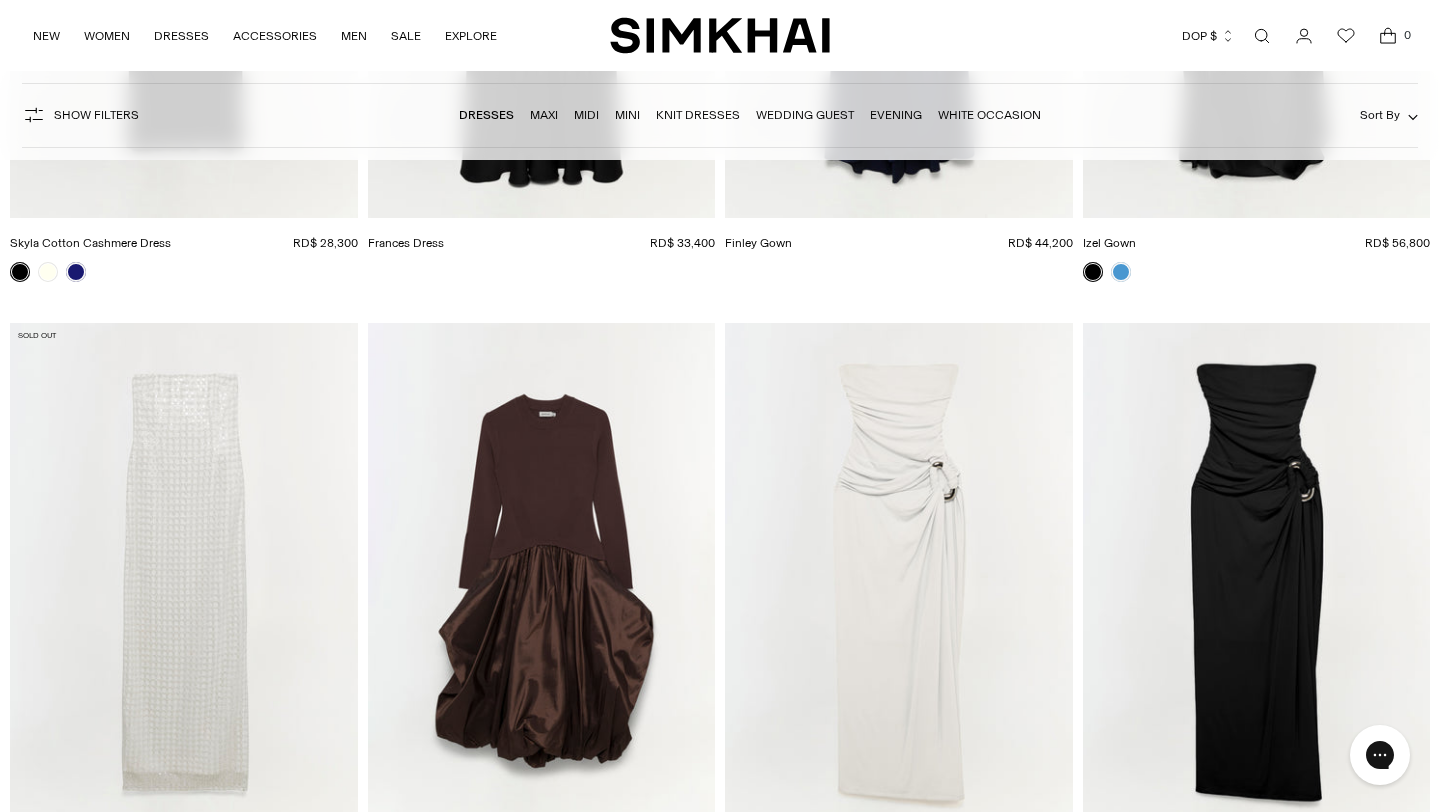 click at bounding box center (1262, 36) 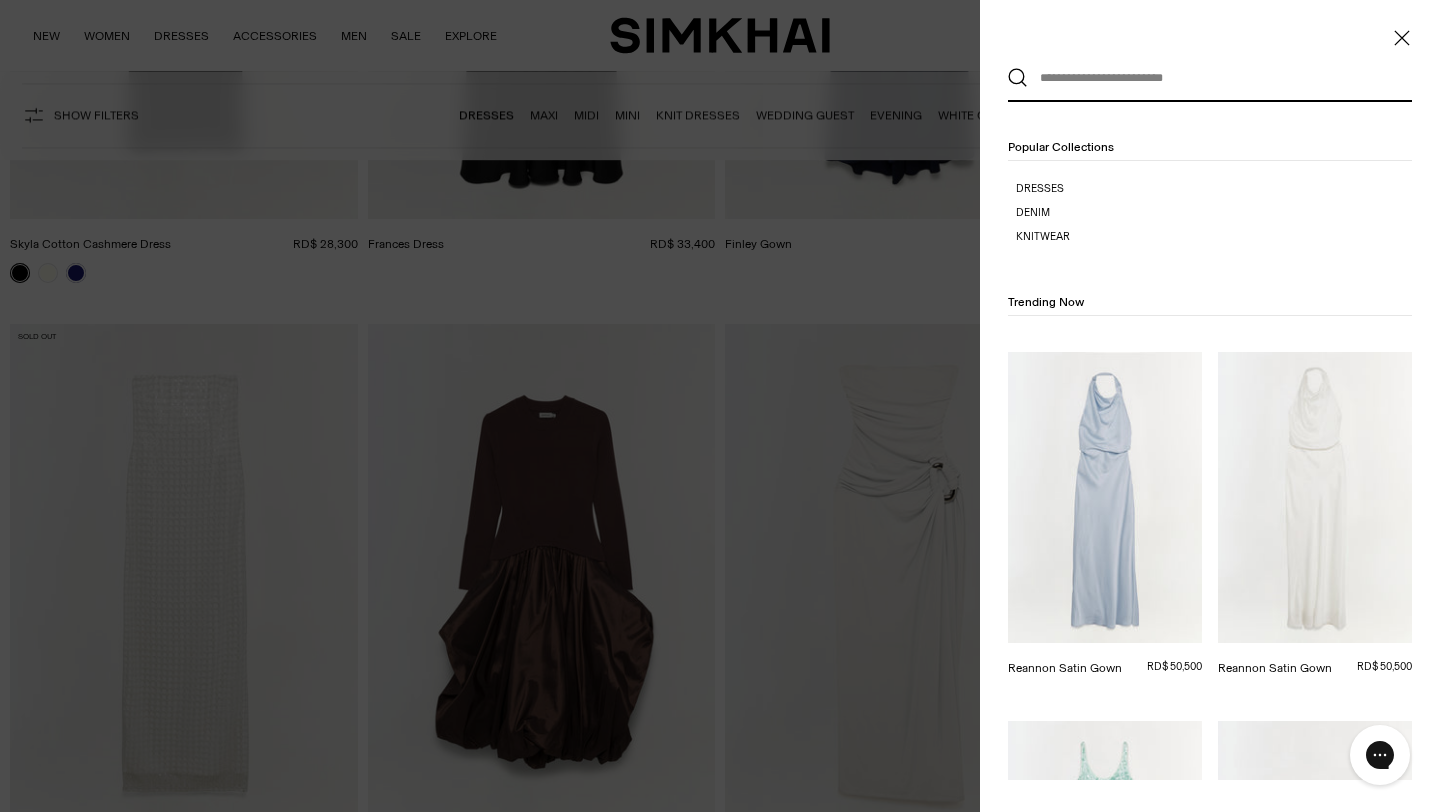 scroll, scrollTop: 0, scrollLeft: 0, axis: both 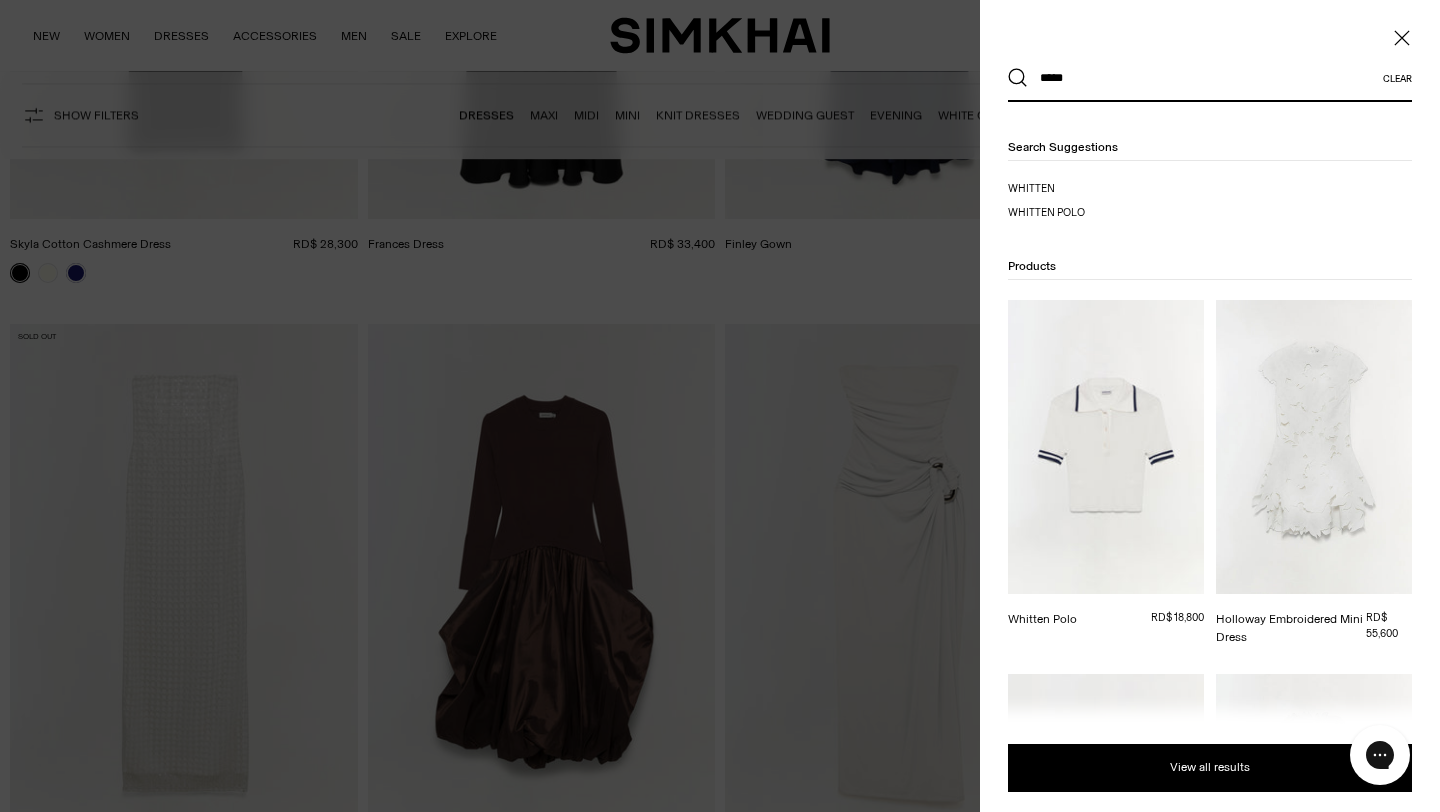 type on "*****" 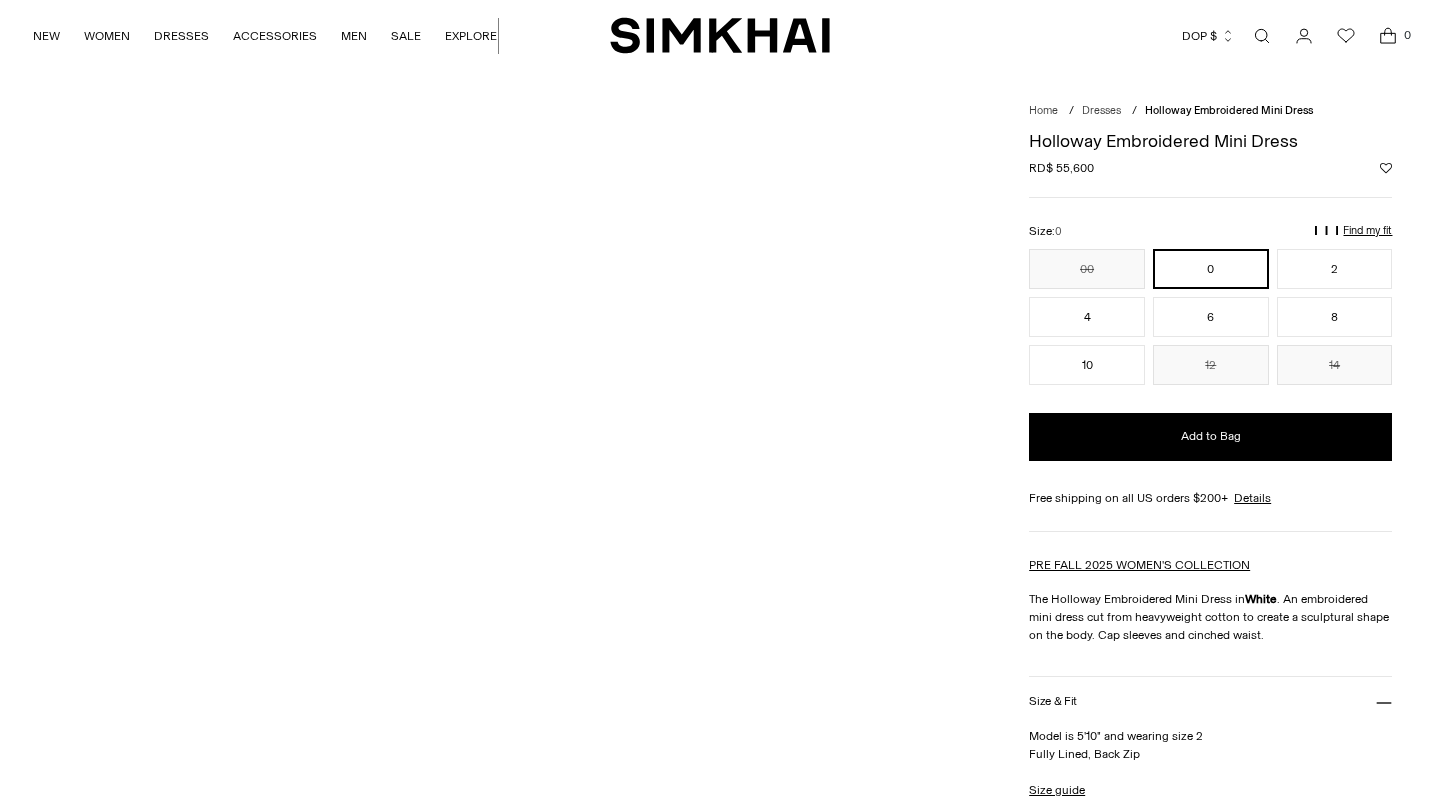 scroll, scrollTop: 0, scrollLeft: 0, axis: both 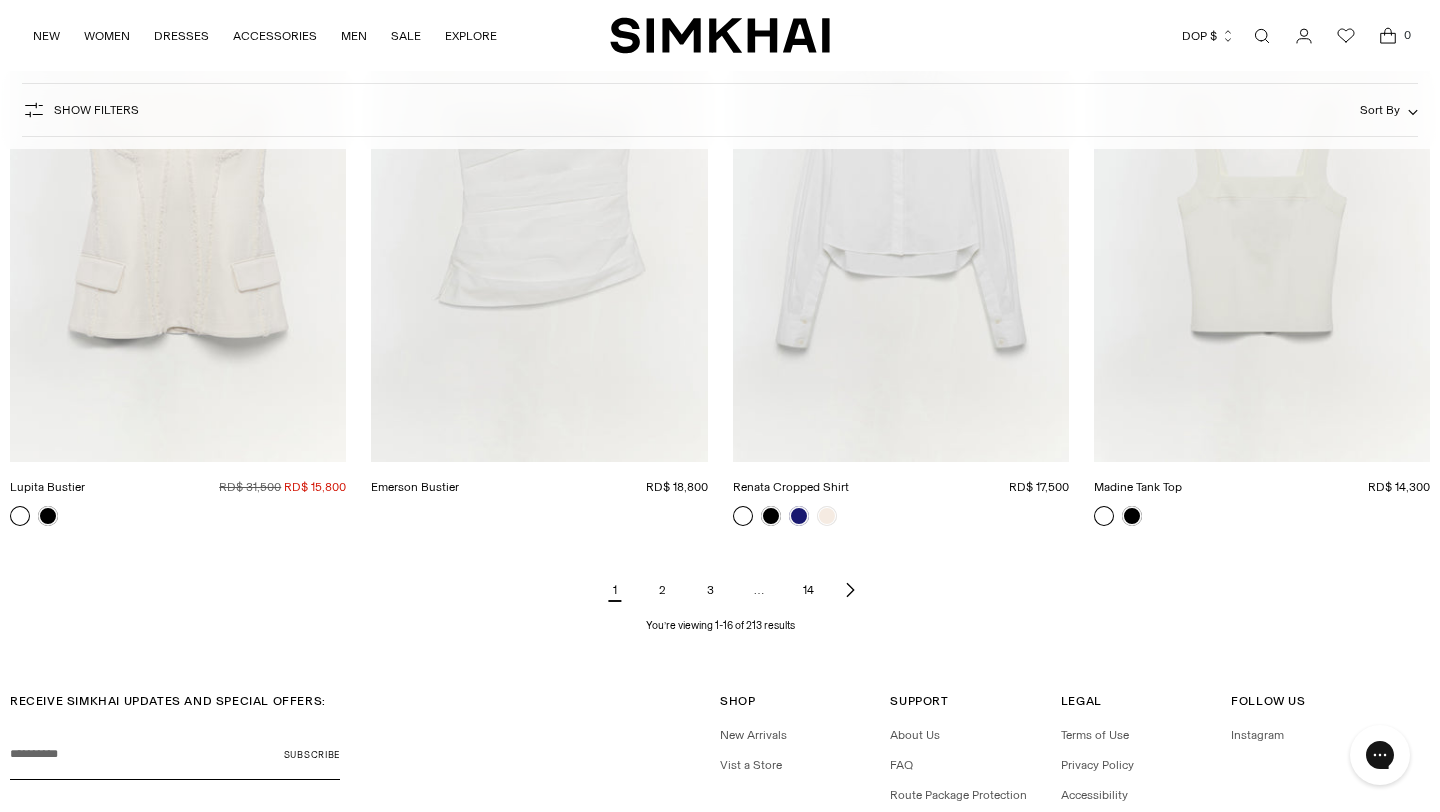 click at bounding box center (850, 590) 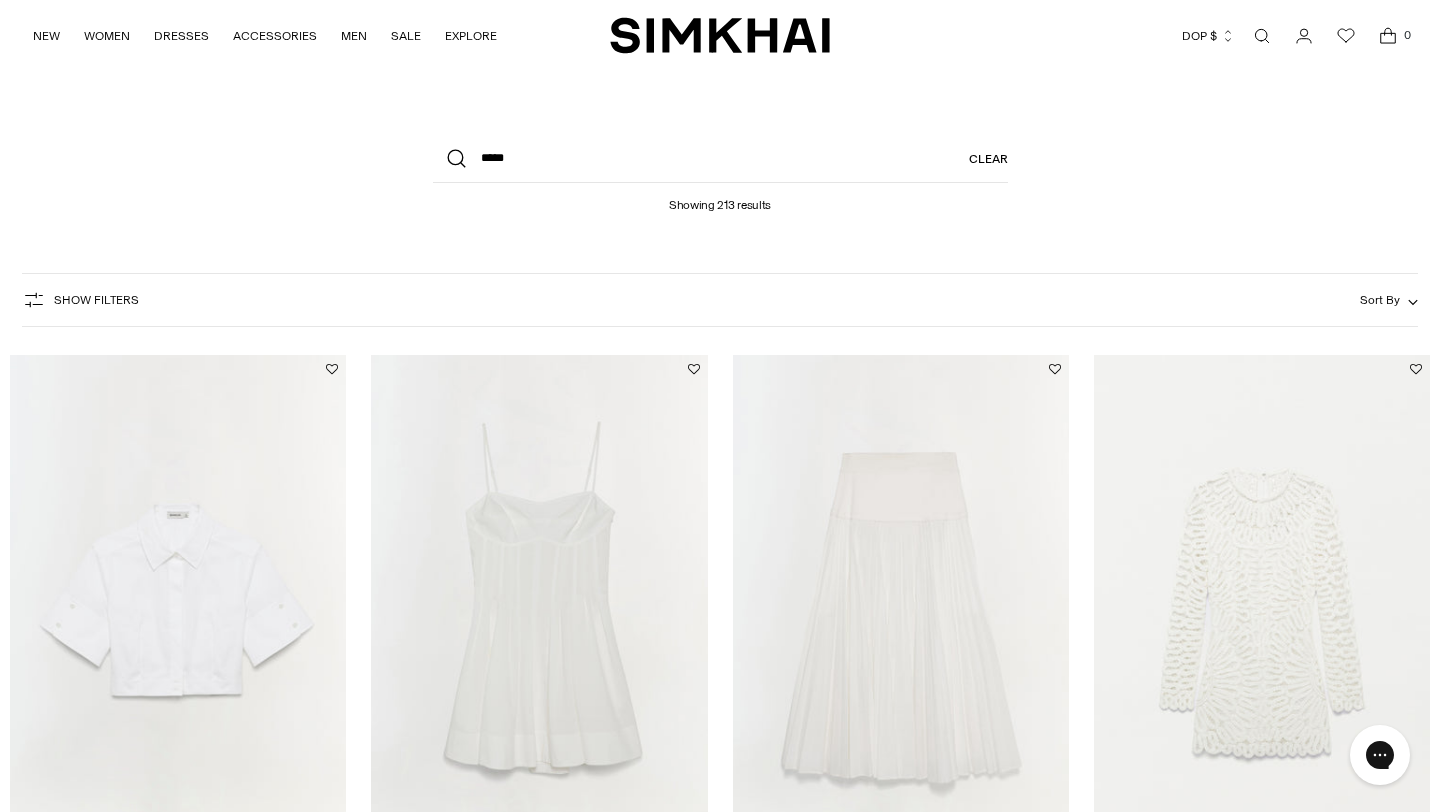 scroll, scrollTop: 0, scrollLeft: 0, axis: both 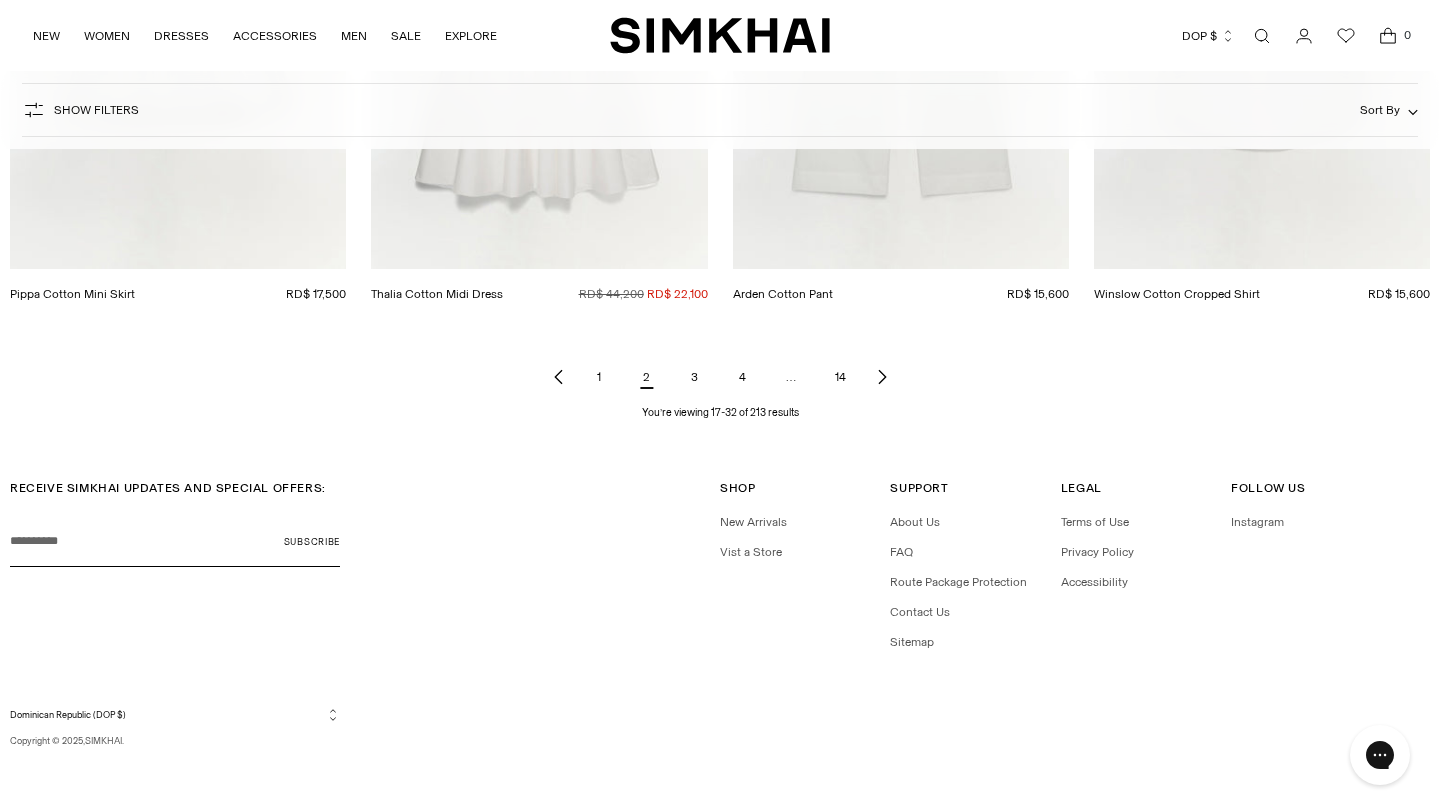 click on "3" at bounding box center (695, 377) 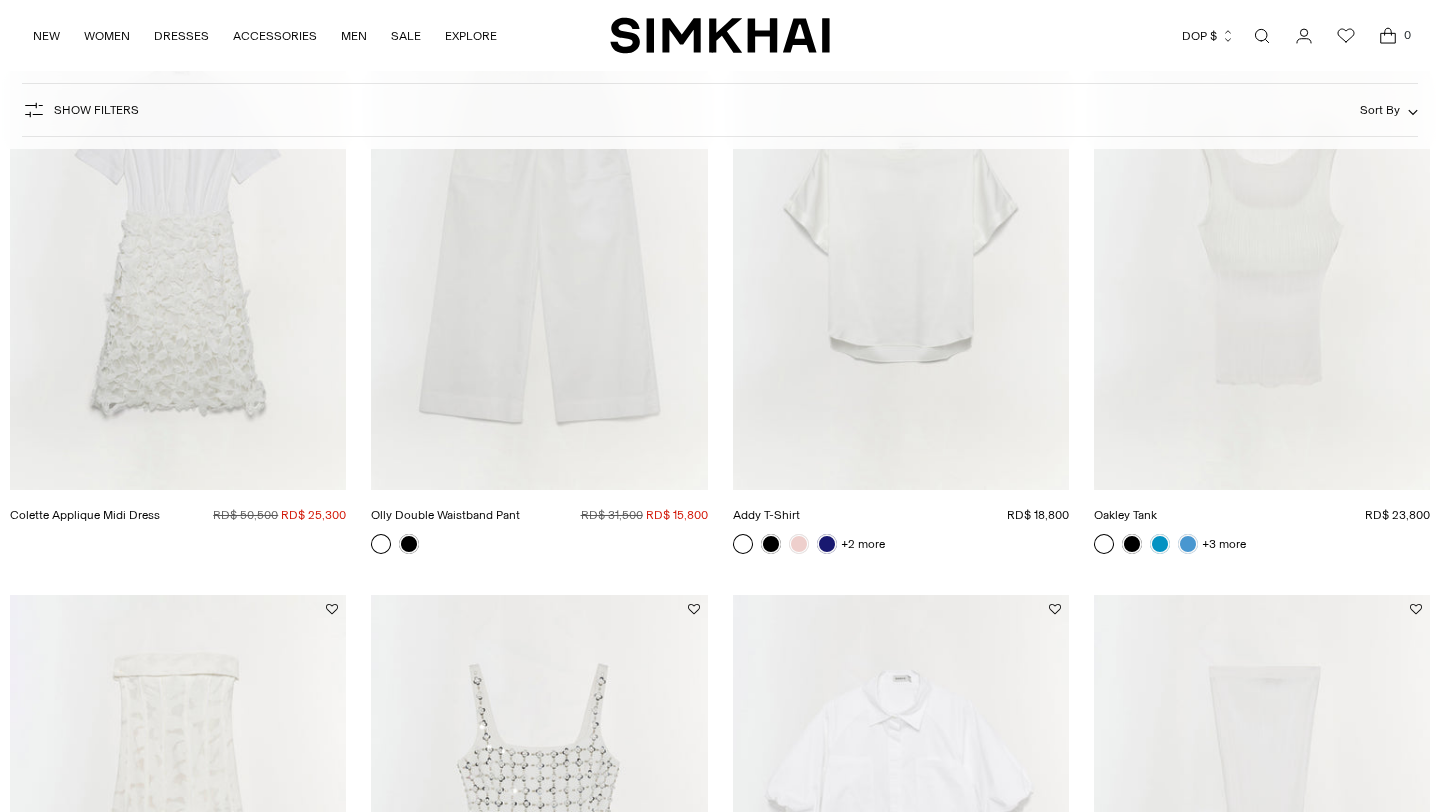 scroll, scrollTop: 1282, scrollLeft: 0, axis: vertical 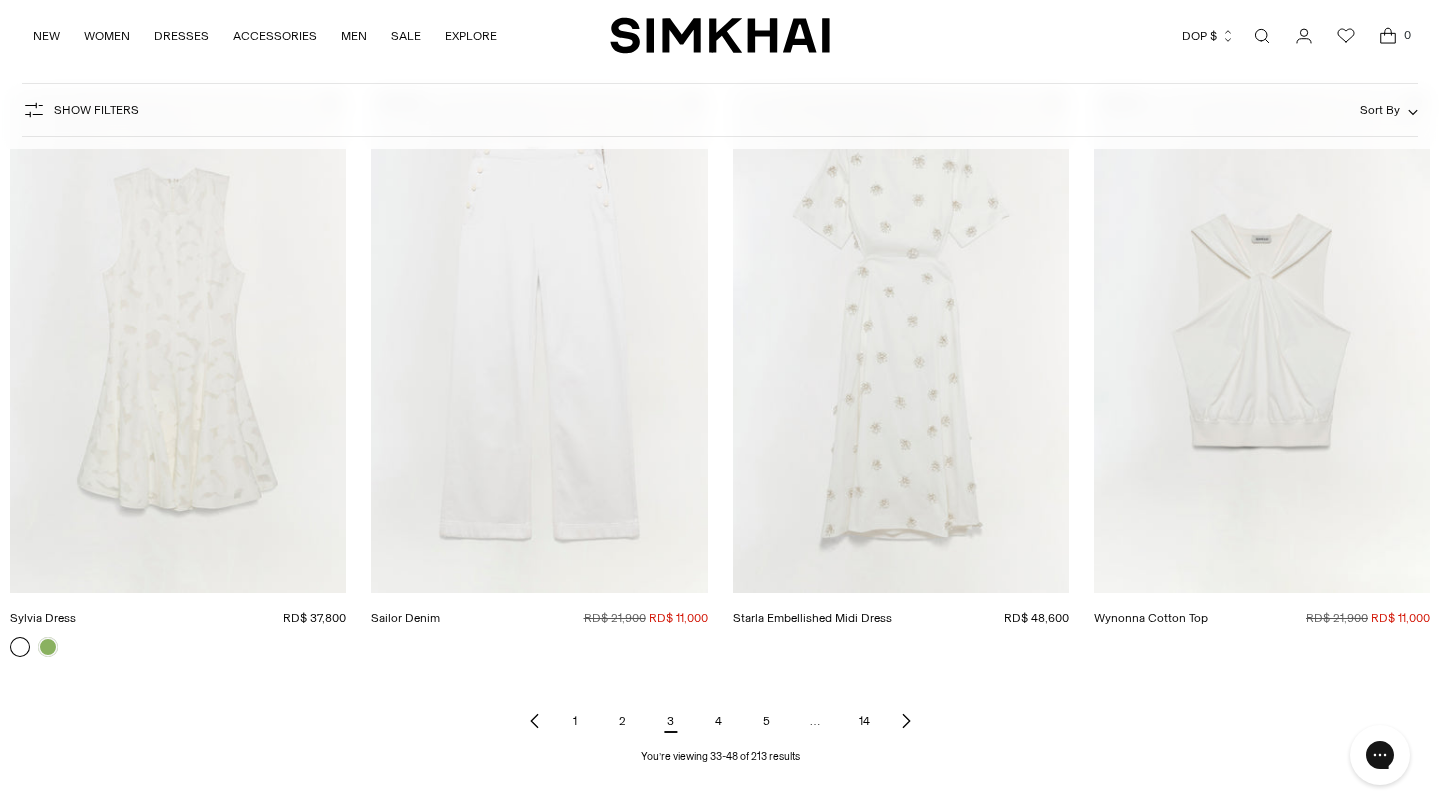 click 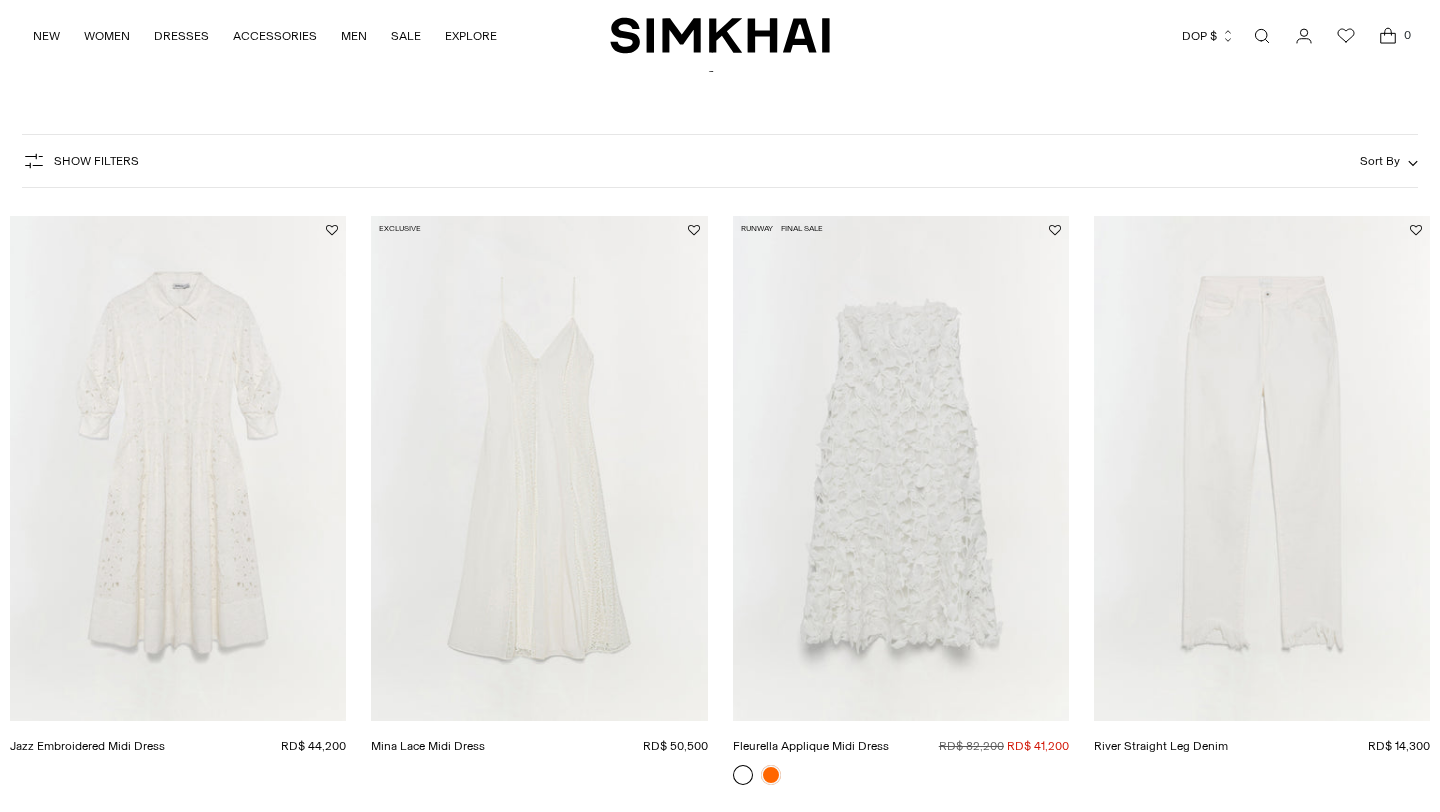 scroll, scrollTop: 197, scrollLeft: 0, axis: vertical 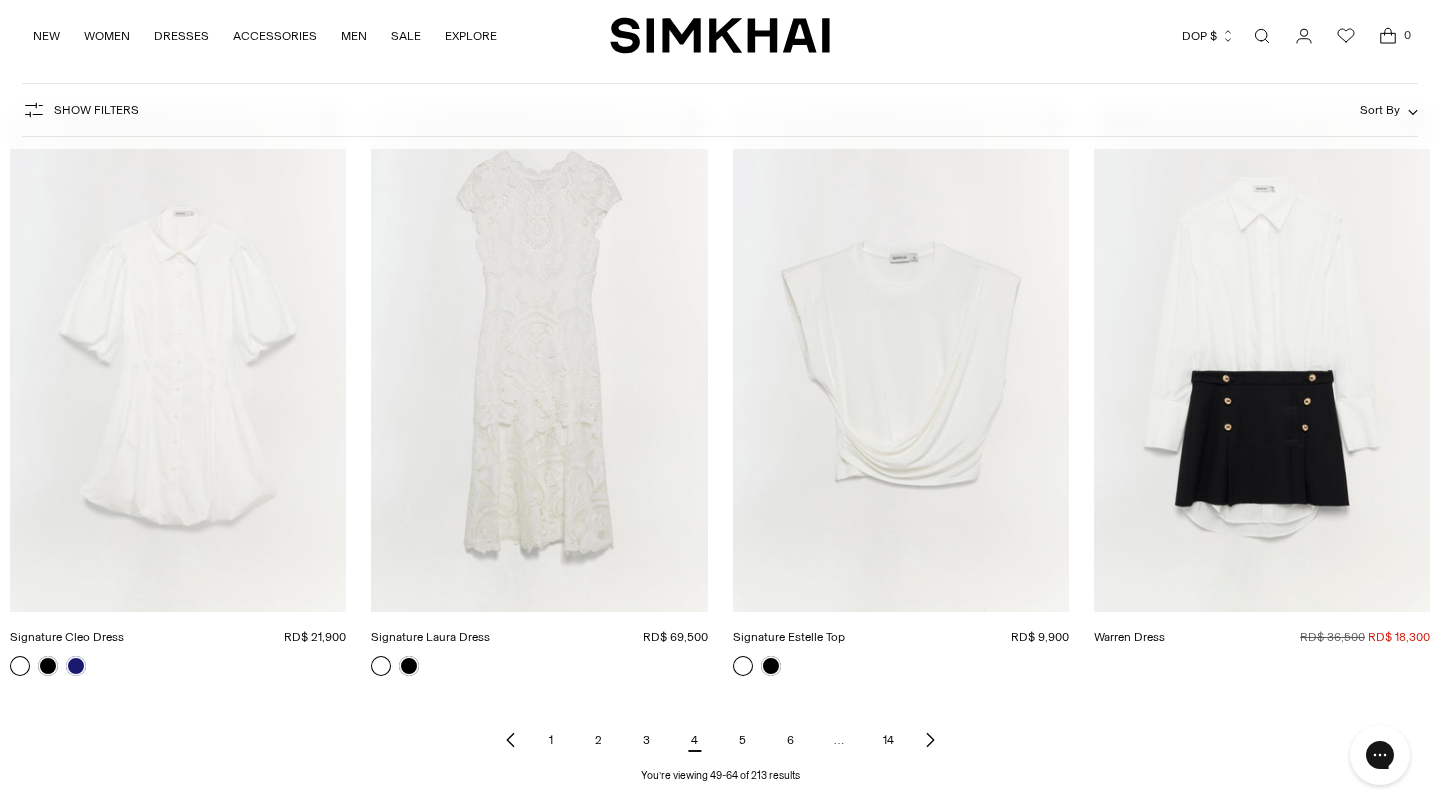 click at bounding box center (930, 740) 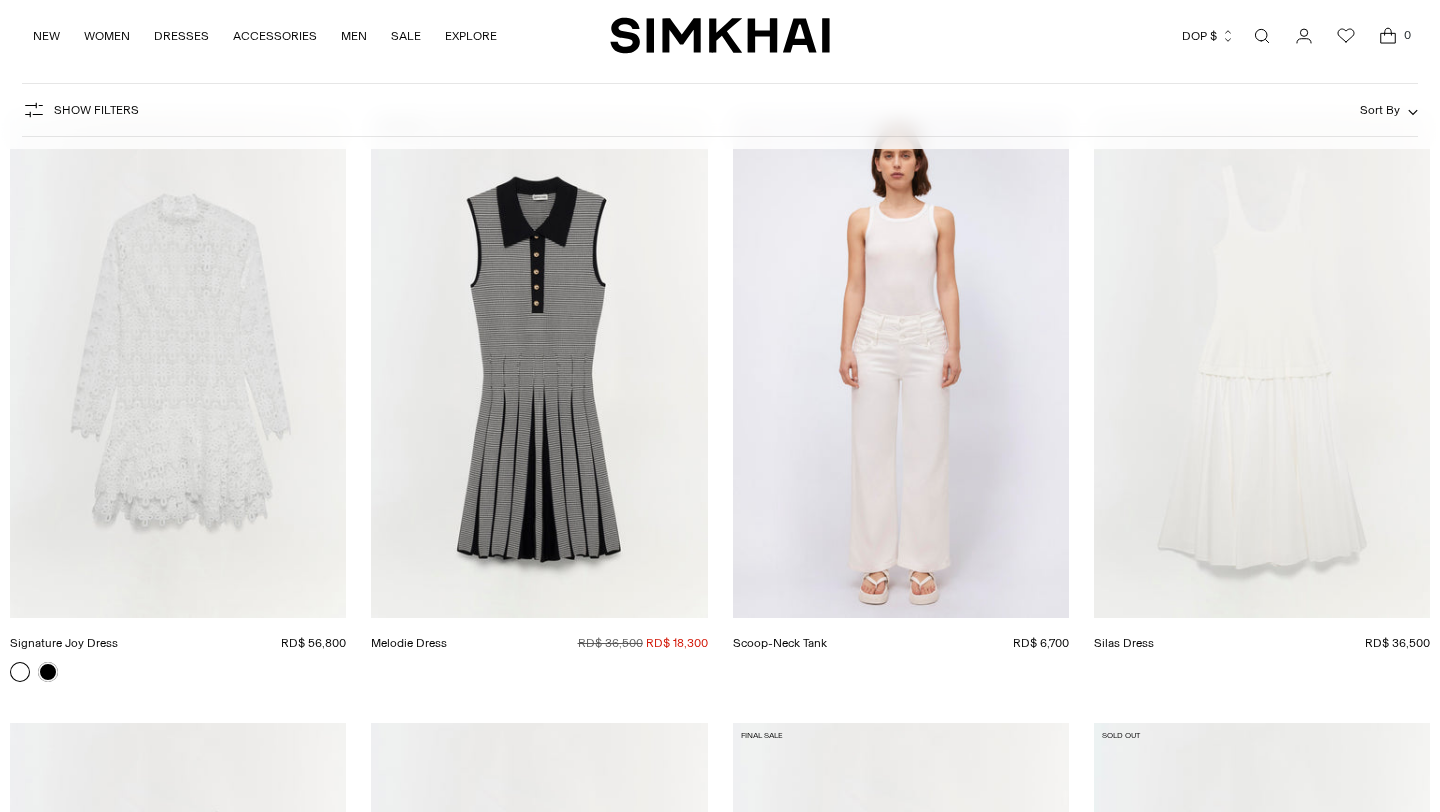scroll, scrollTop: 242, scrollLeft: 0, axis: vertical 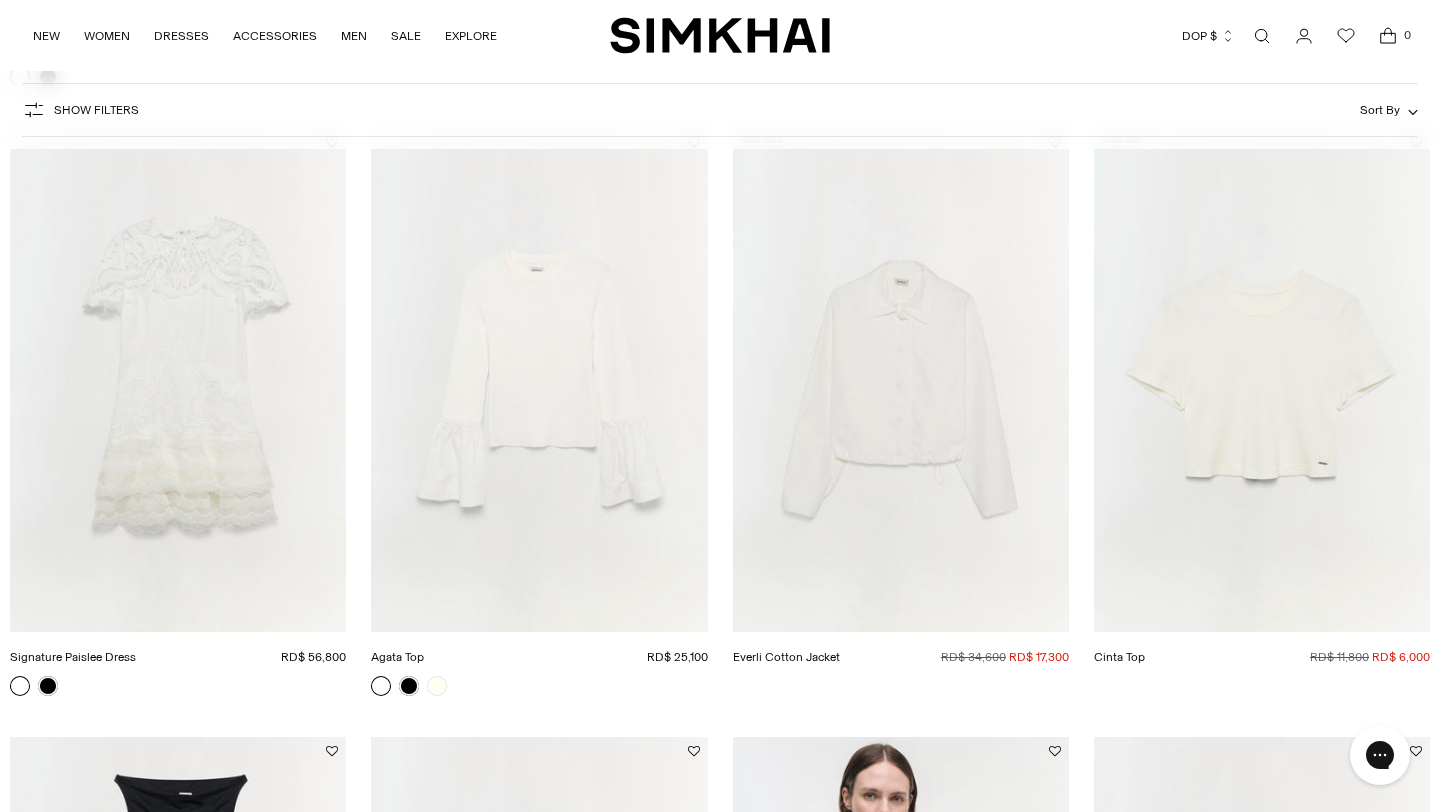 click at bounding box center (0, 0) 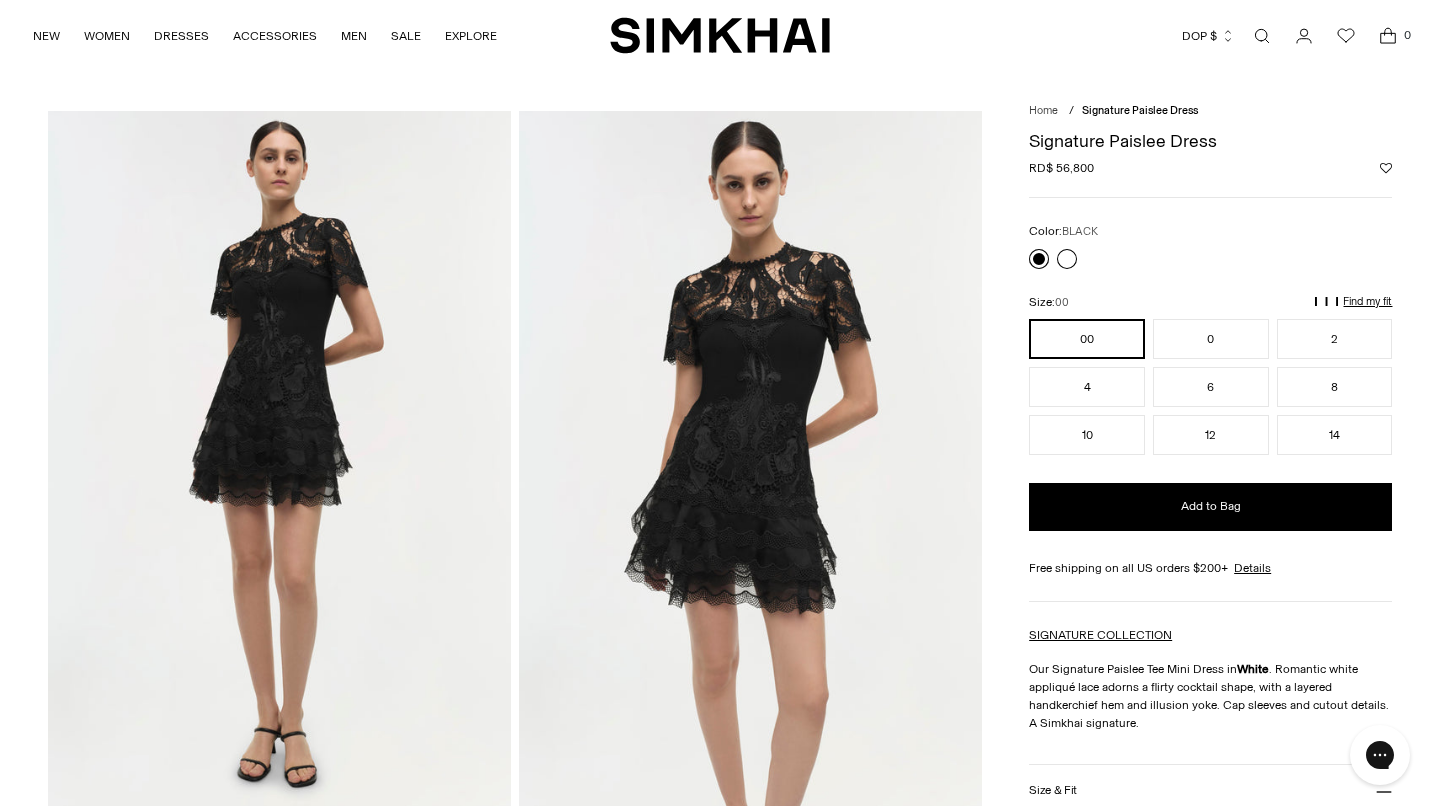 scroll, scrollTop: 0, scrollLeft: 0, axis: both 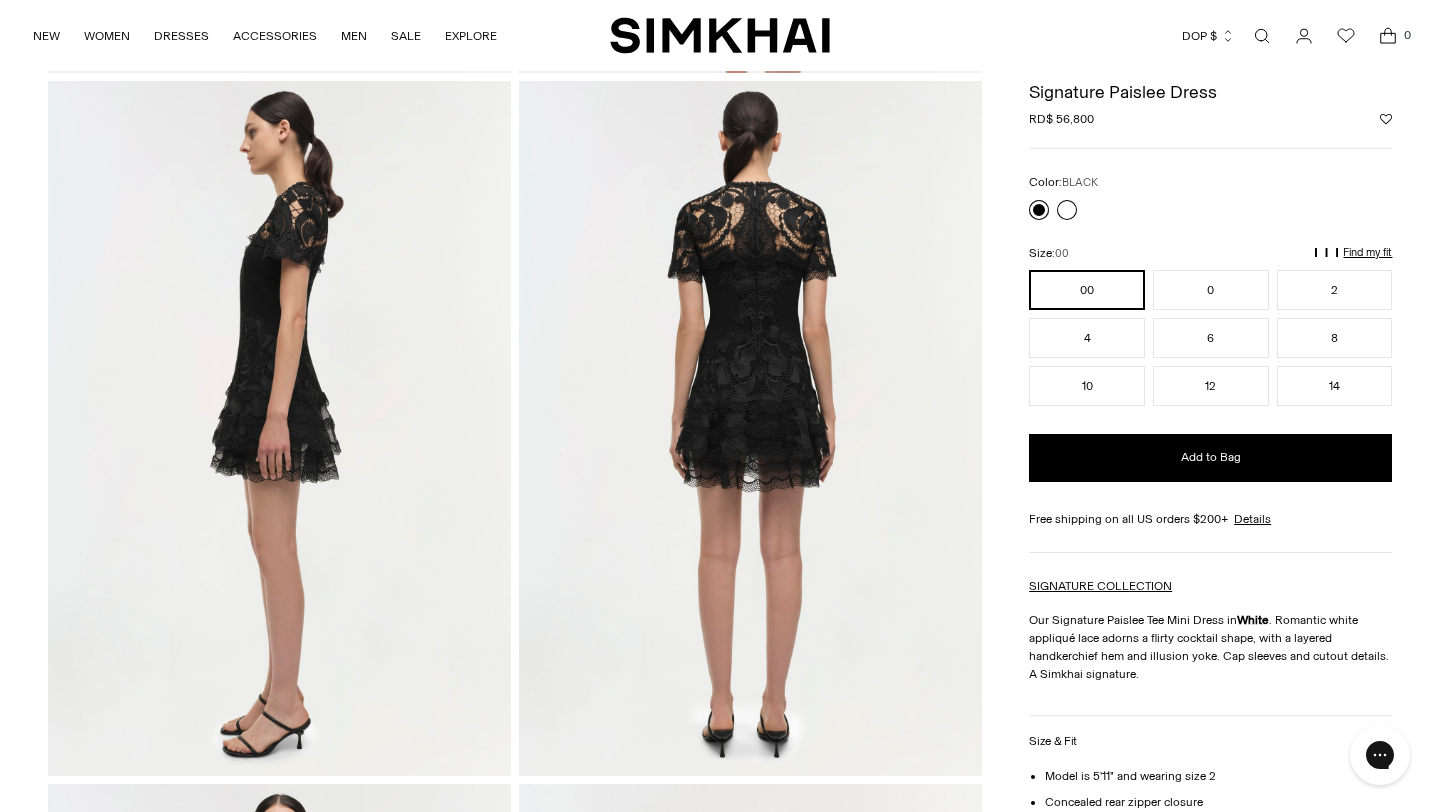 click at bounding box center [1039, 210] 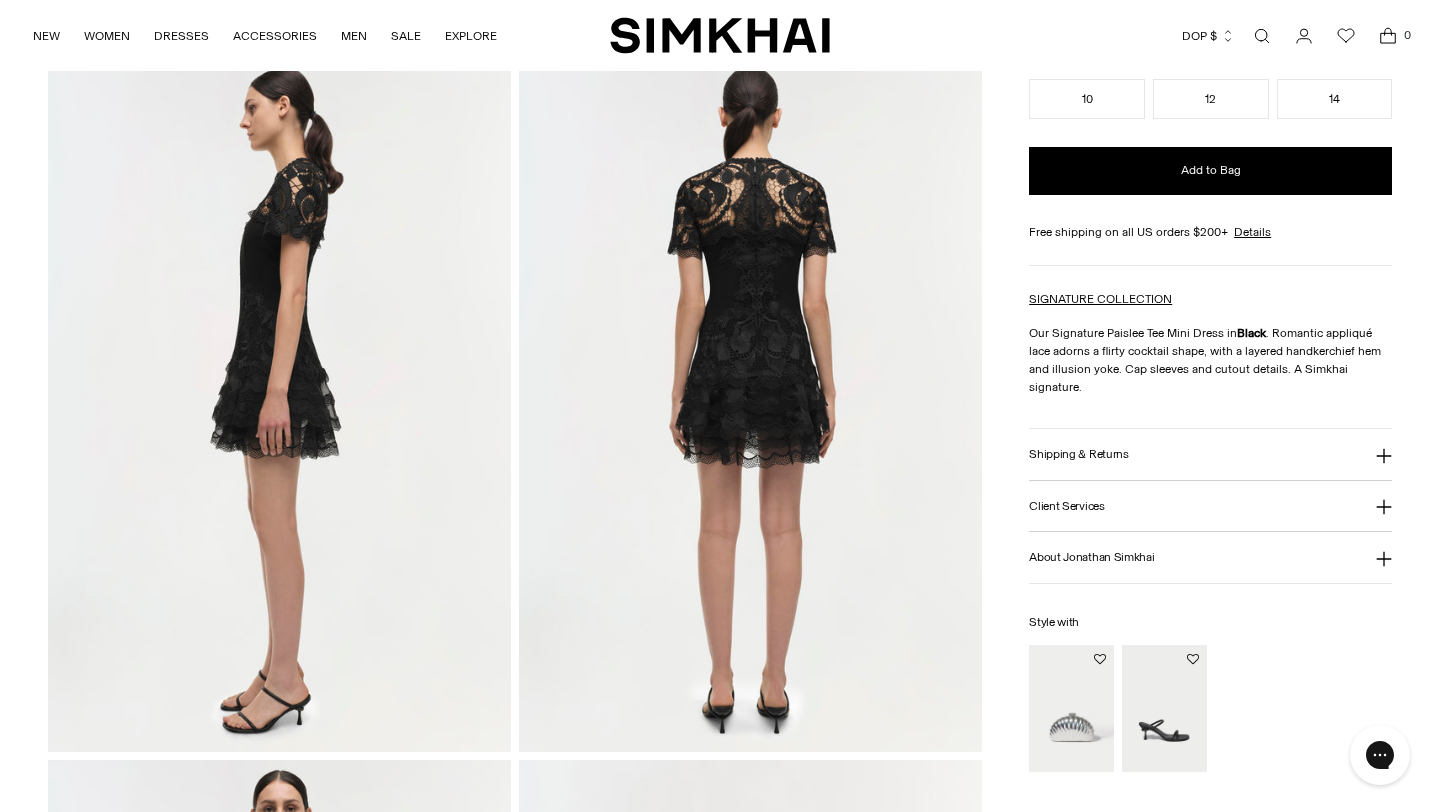 scroll, scrollTop: 919, scrollLeft: 0, axis: vertical 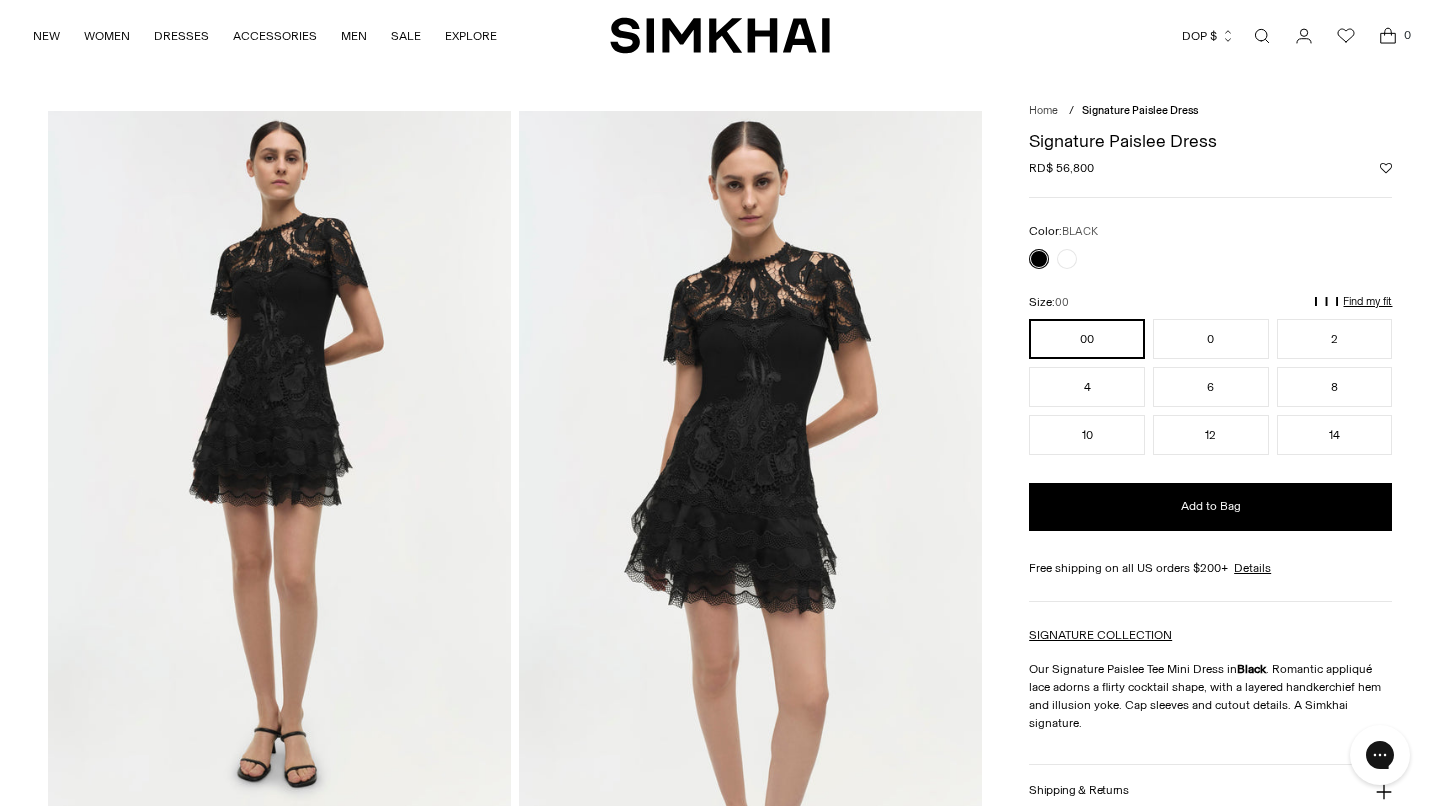 click on "DOP $" at bounding box center [1208, 36] 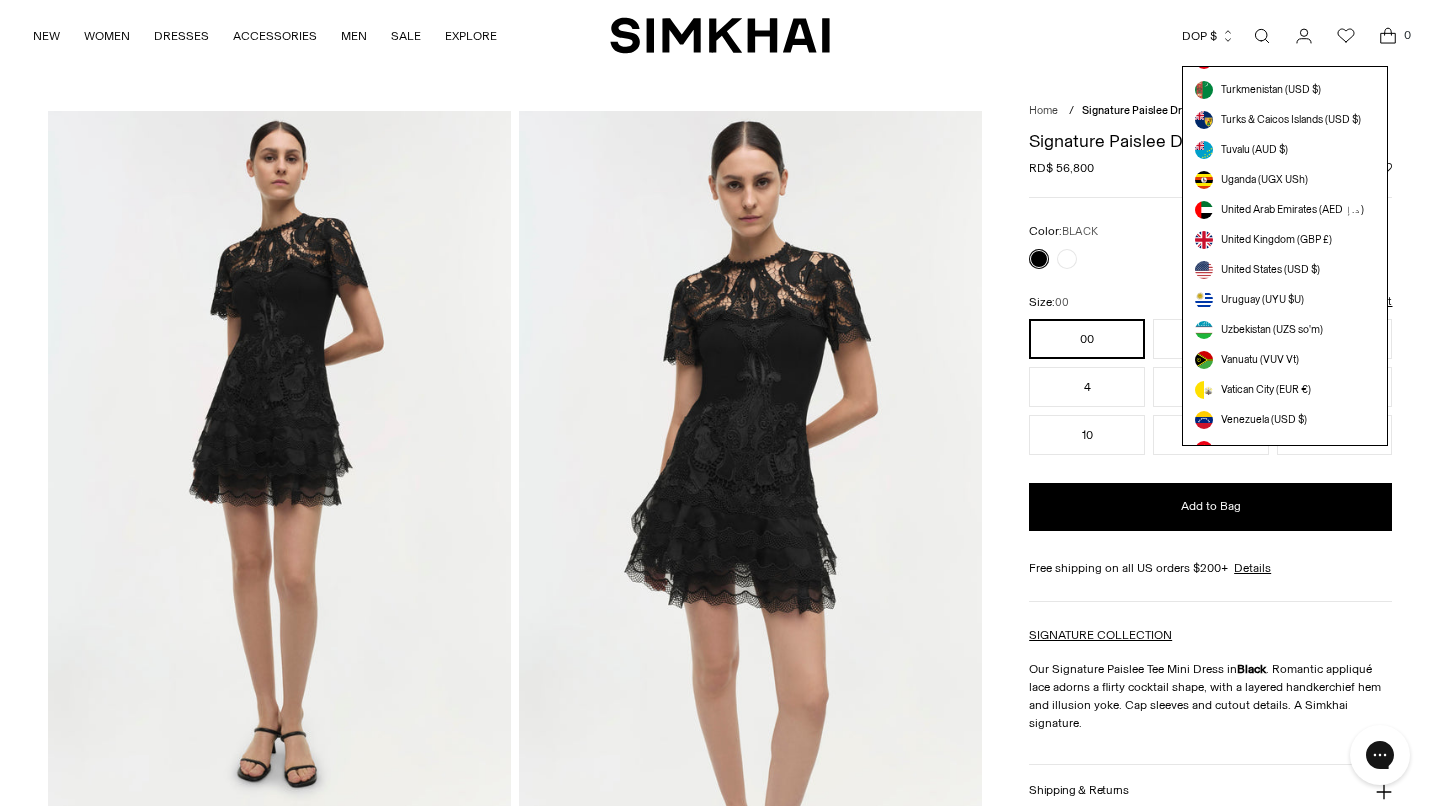 scroll, scrollTop: 5664, scrollLeft: 0, axis: vertical 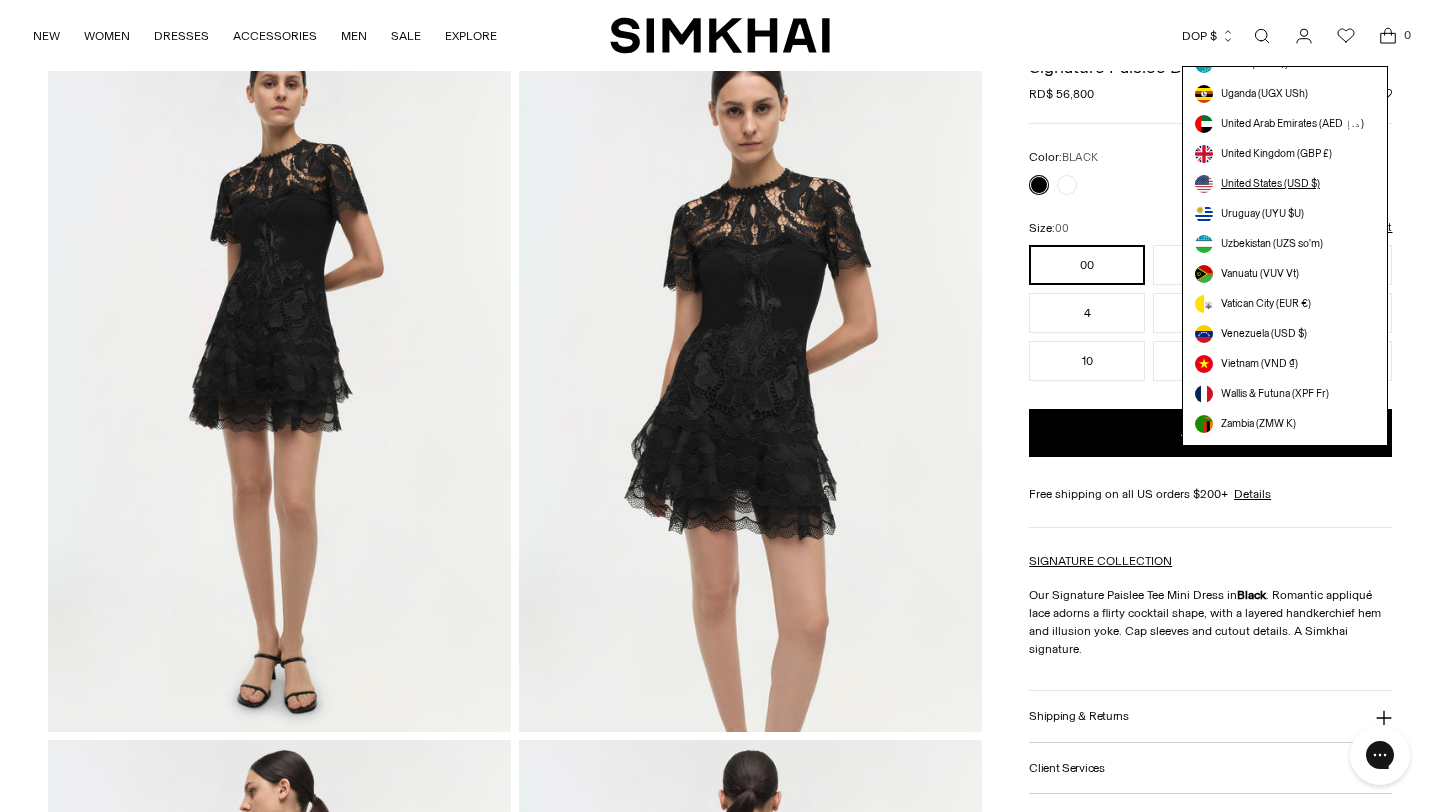 click on "United States (USD
$)" at bounding box center (1270, 184) 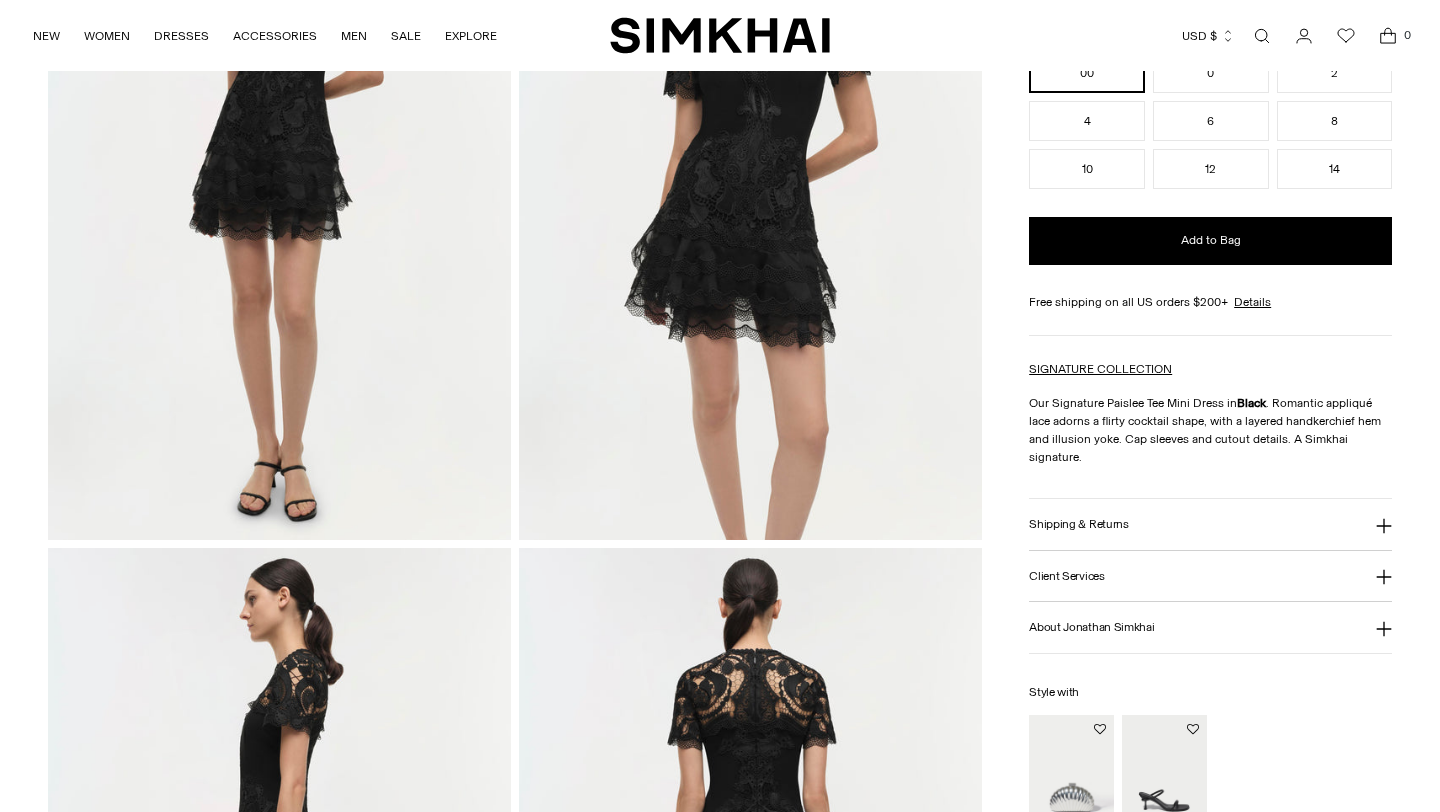 scroll, scrollTop: 661, scrollLeft: 0, axis: vertical 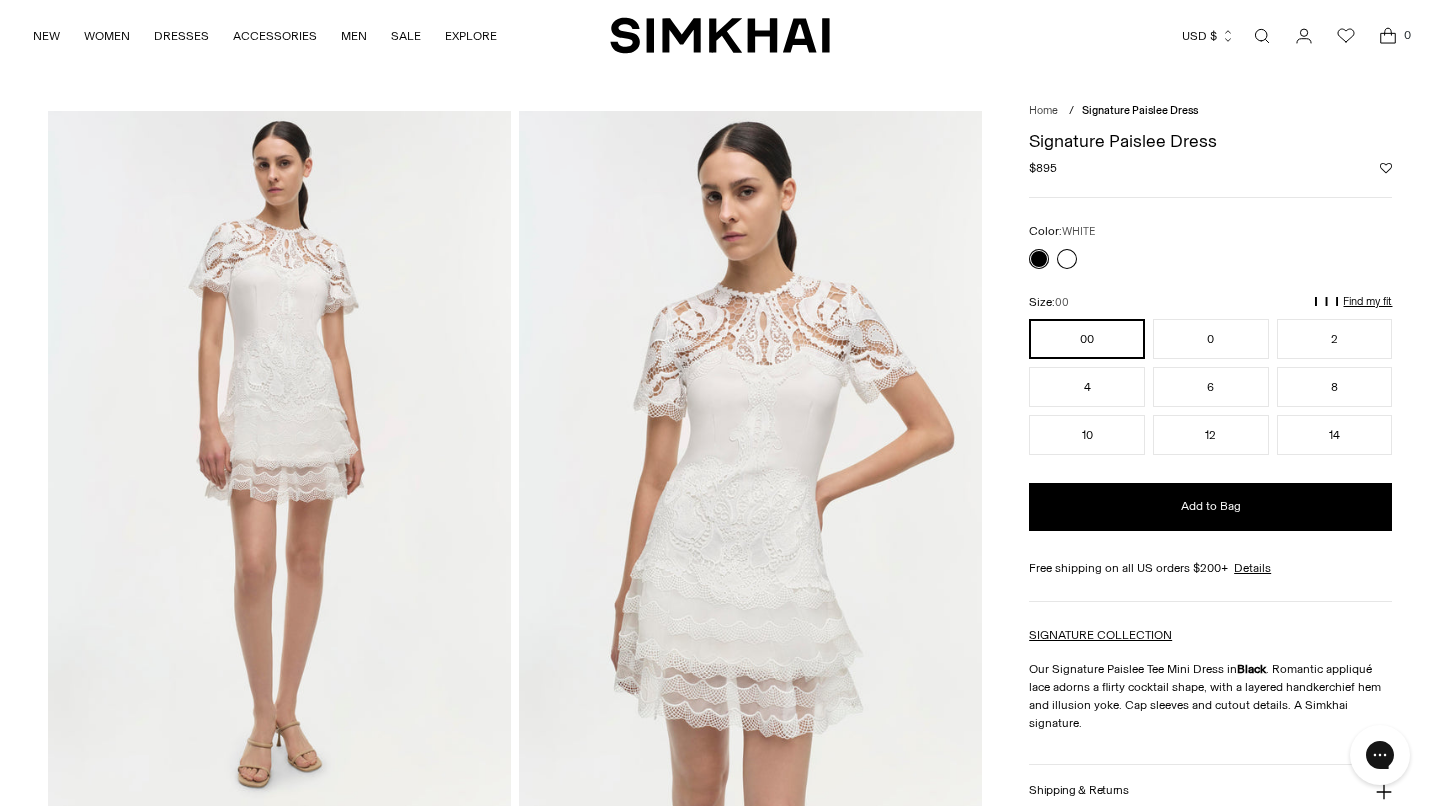click at bounding box center (1067, 259) 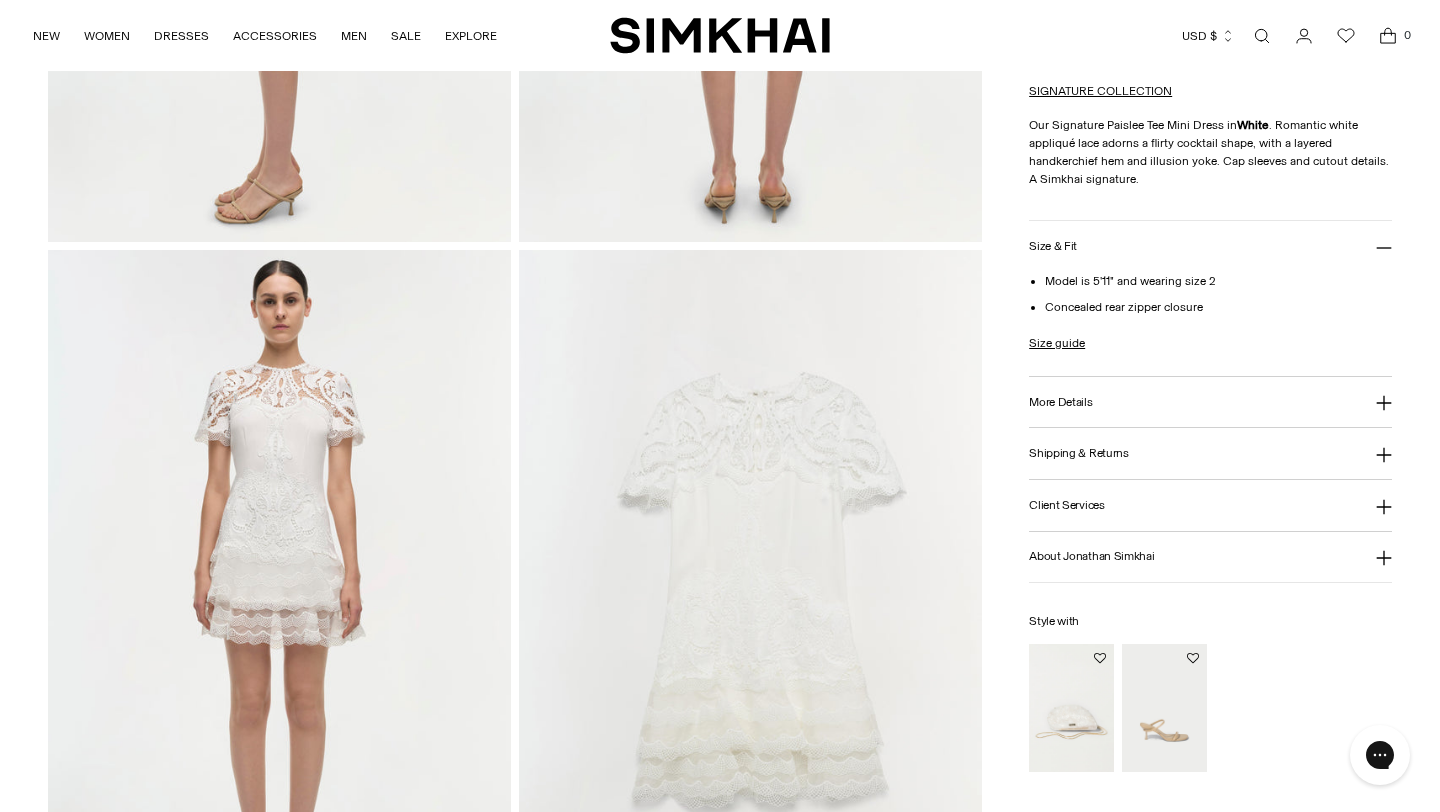 scroll, scrollTop: 1277, scrollLeft: 0, axis: vertical 